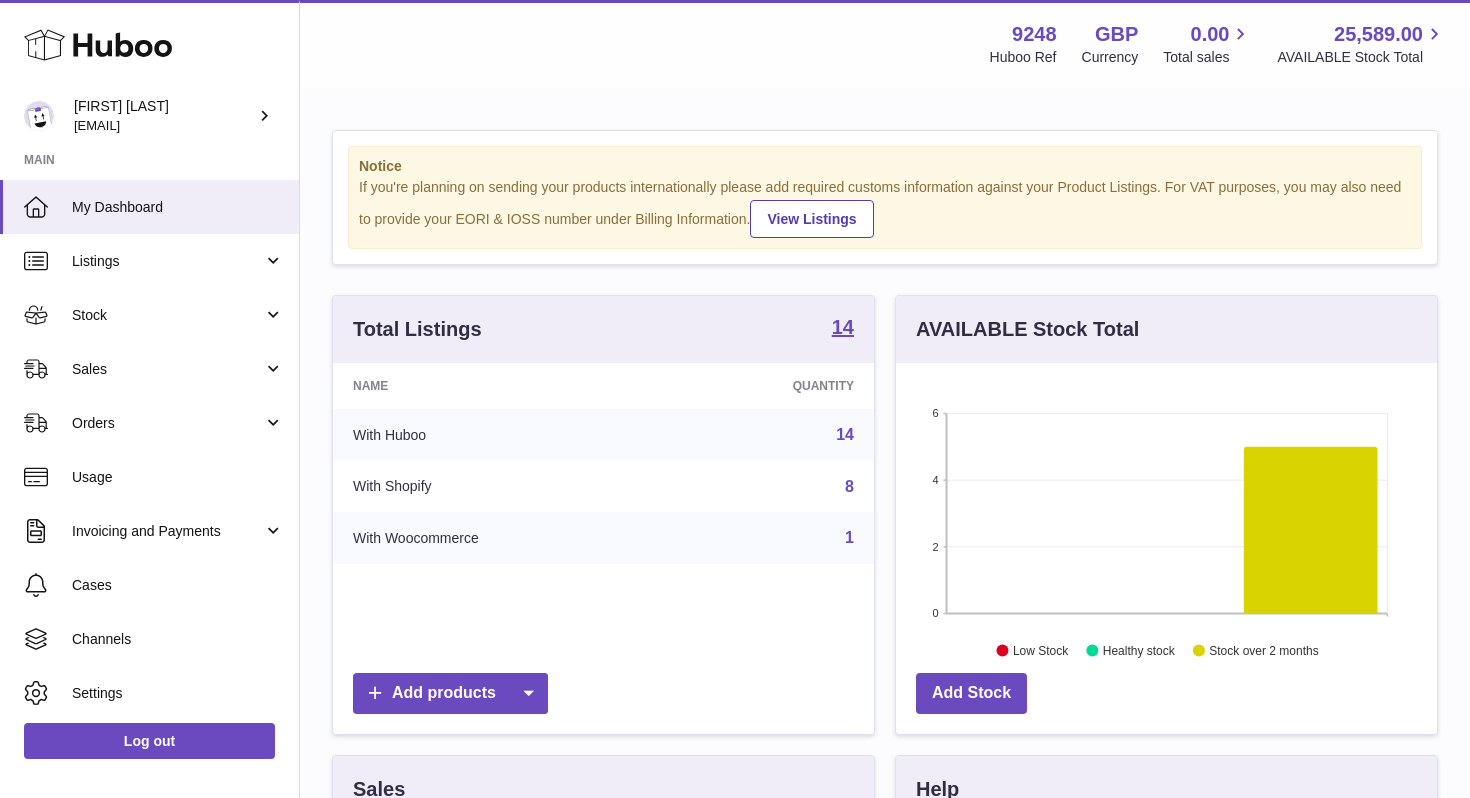 scroll, scrollTop: 0, scrollLeft: 0, axis: both 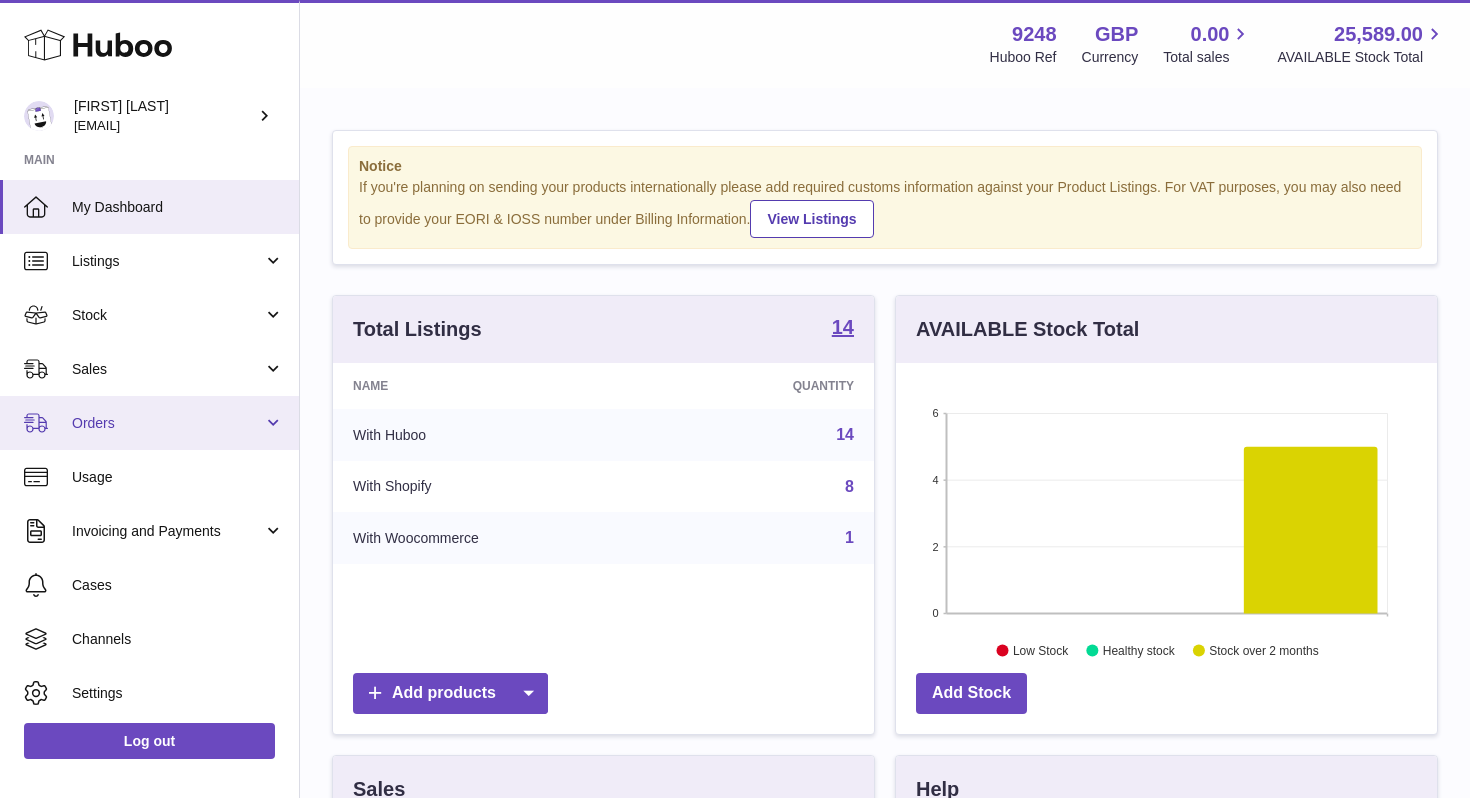 click on "Orders" at bounding box center (167, 423) 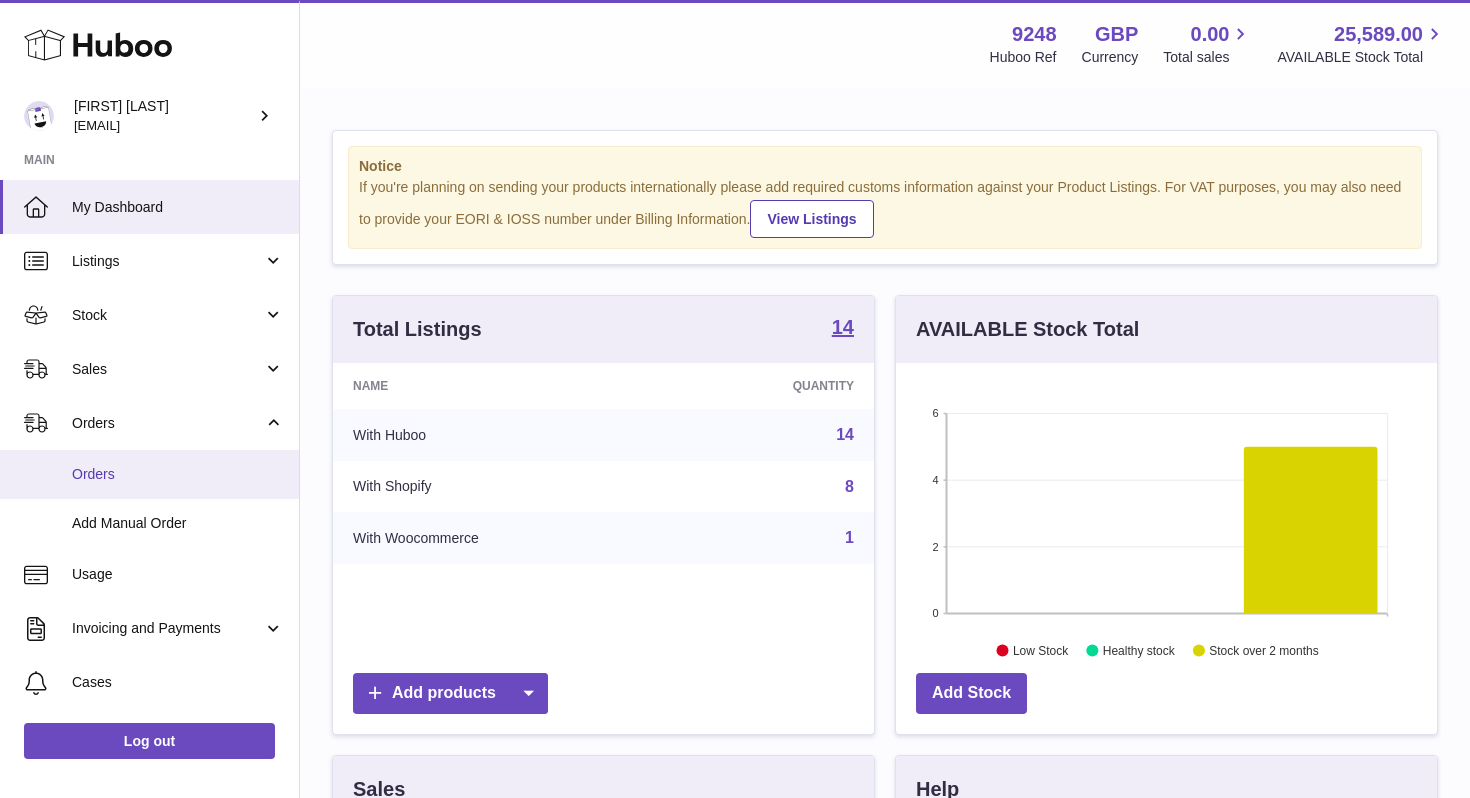 click on "Orders" at bounding box center [178, 474] 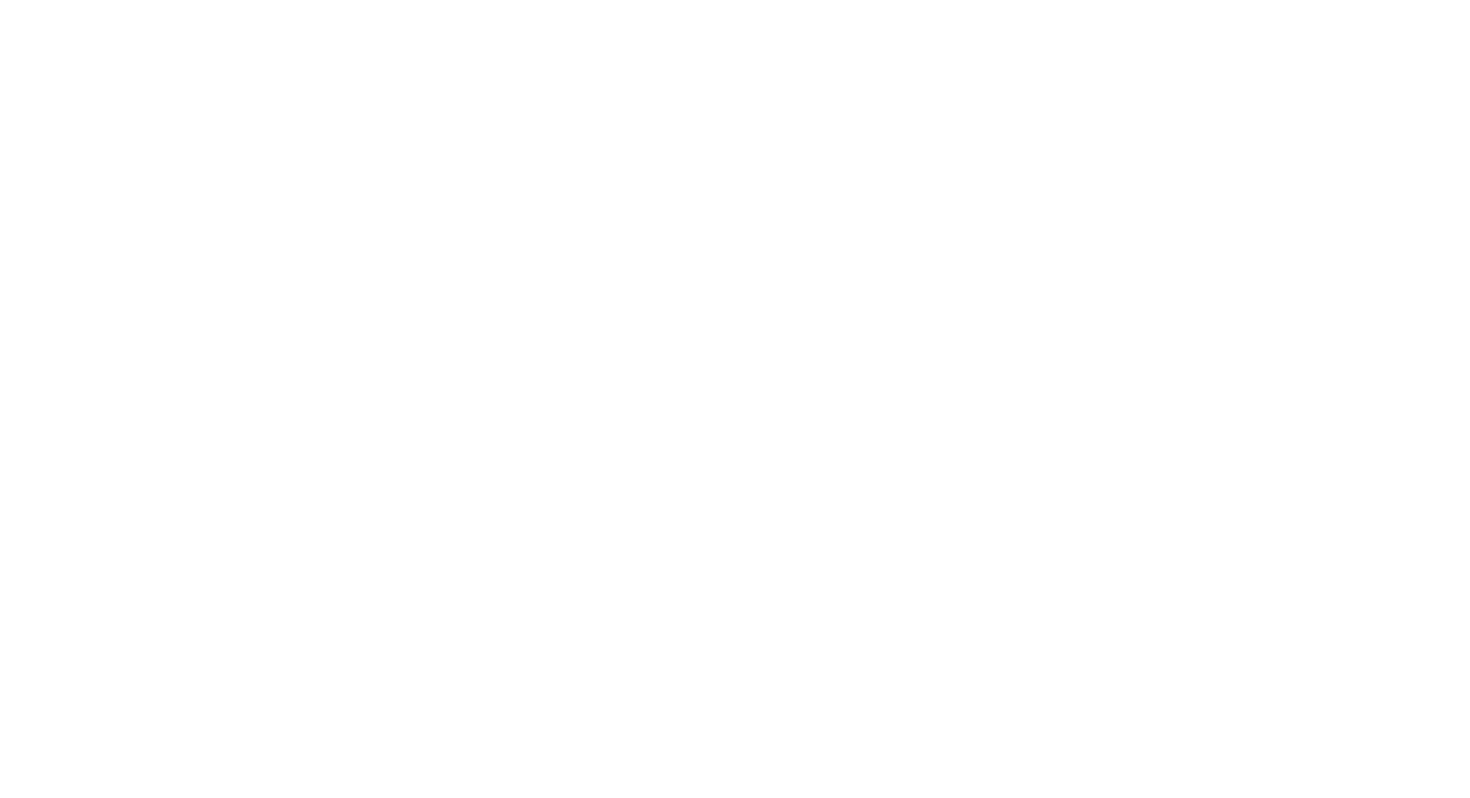 scroll, scrollTop: 0, scrollLeft: 0, axis: both 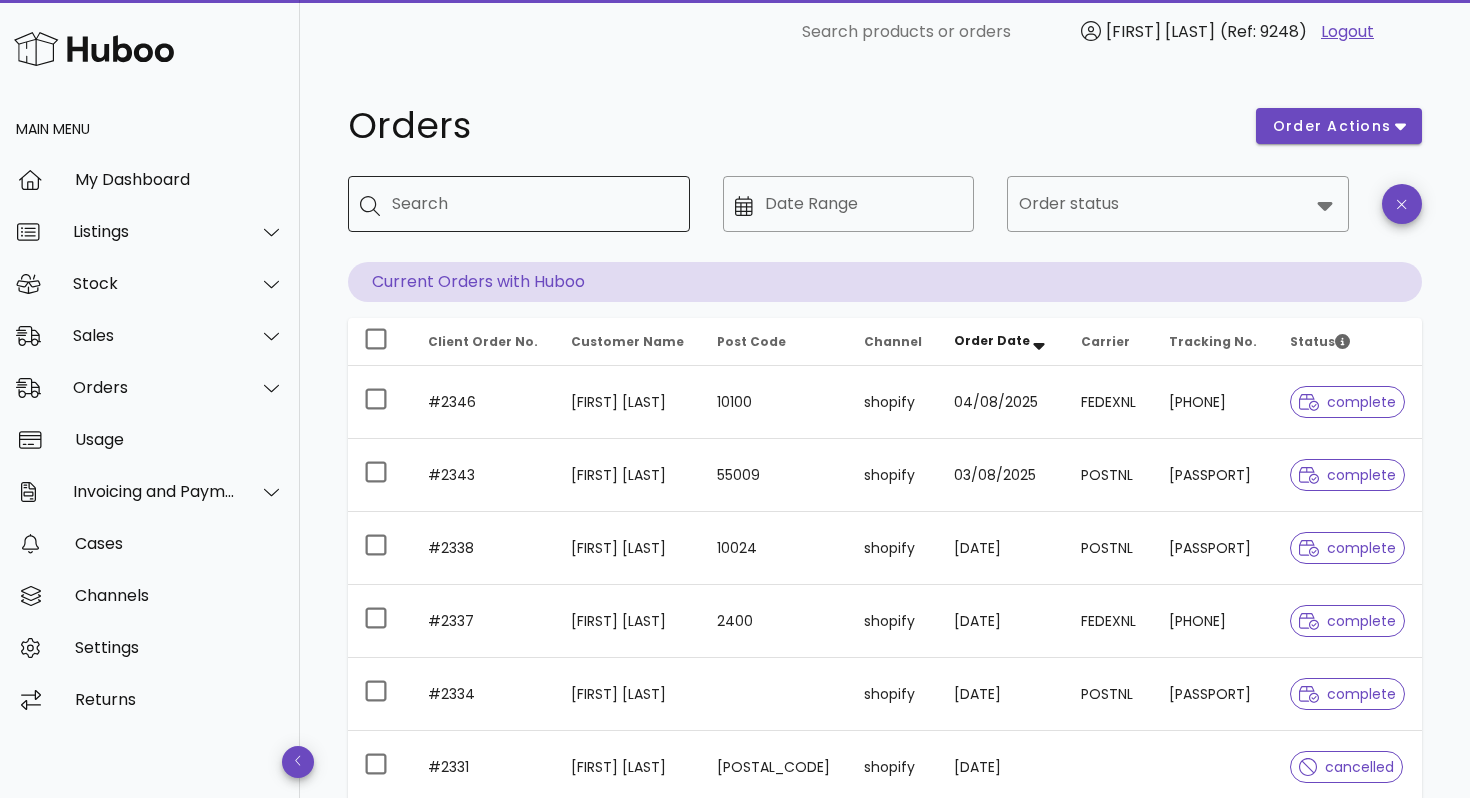 click on "Search" at bounding box center (533, 204) 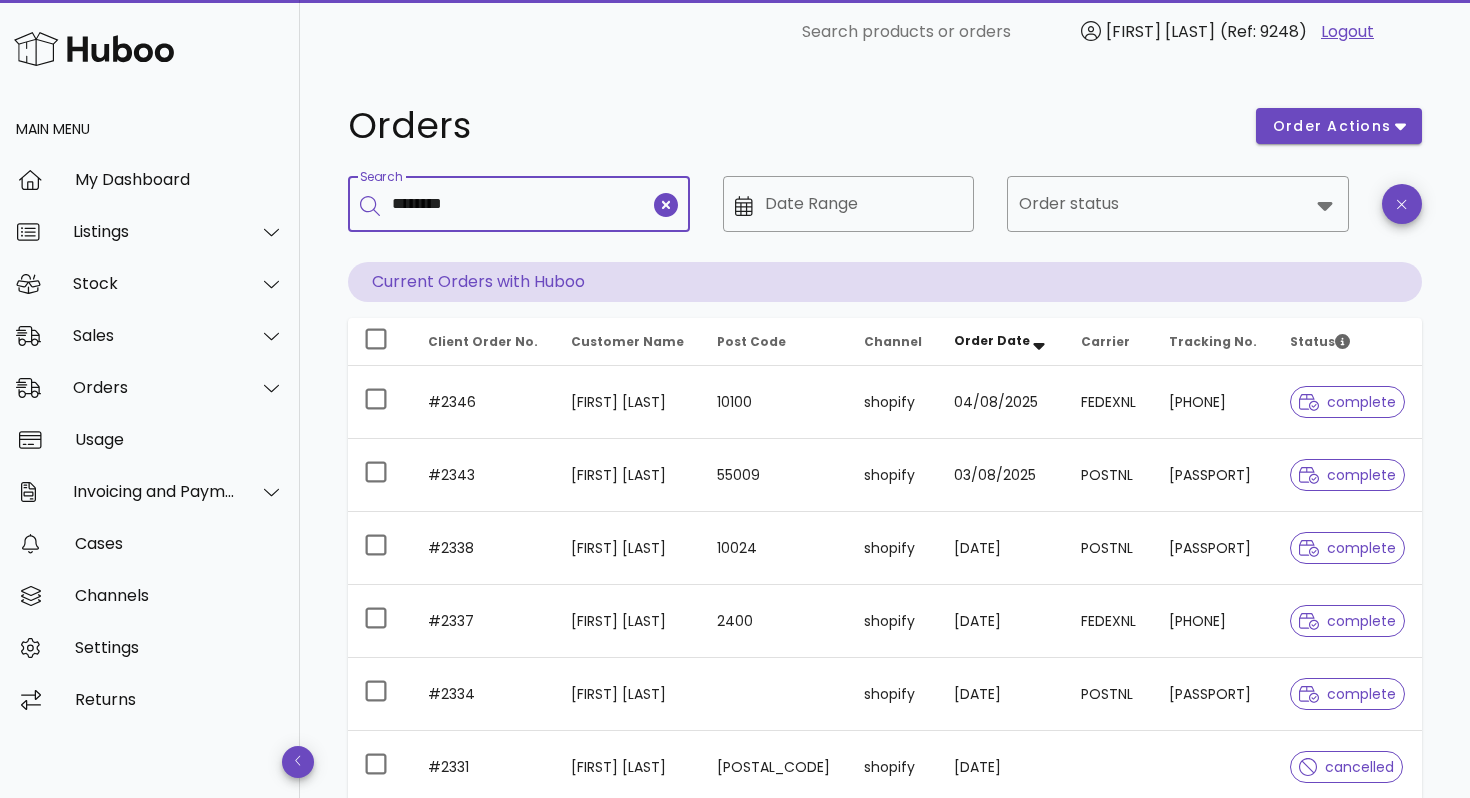 type on "********" 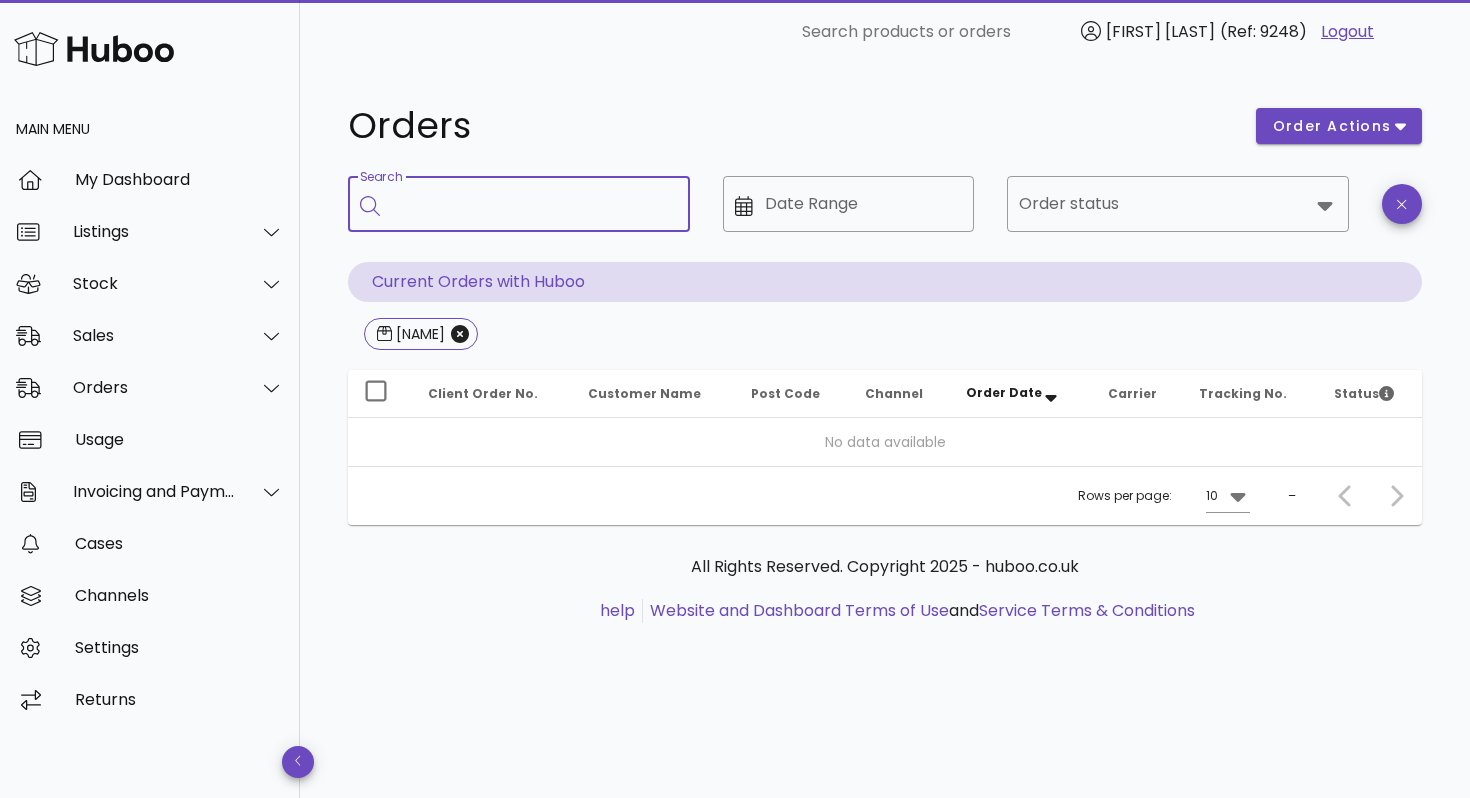 click on "Search" at bounding box center (533, 204) 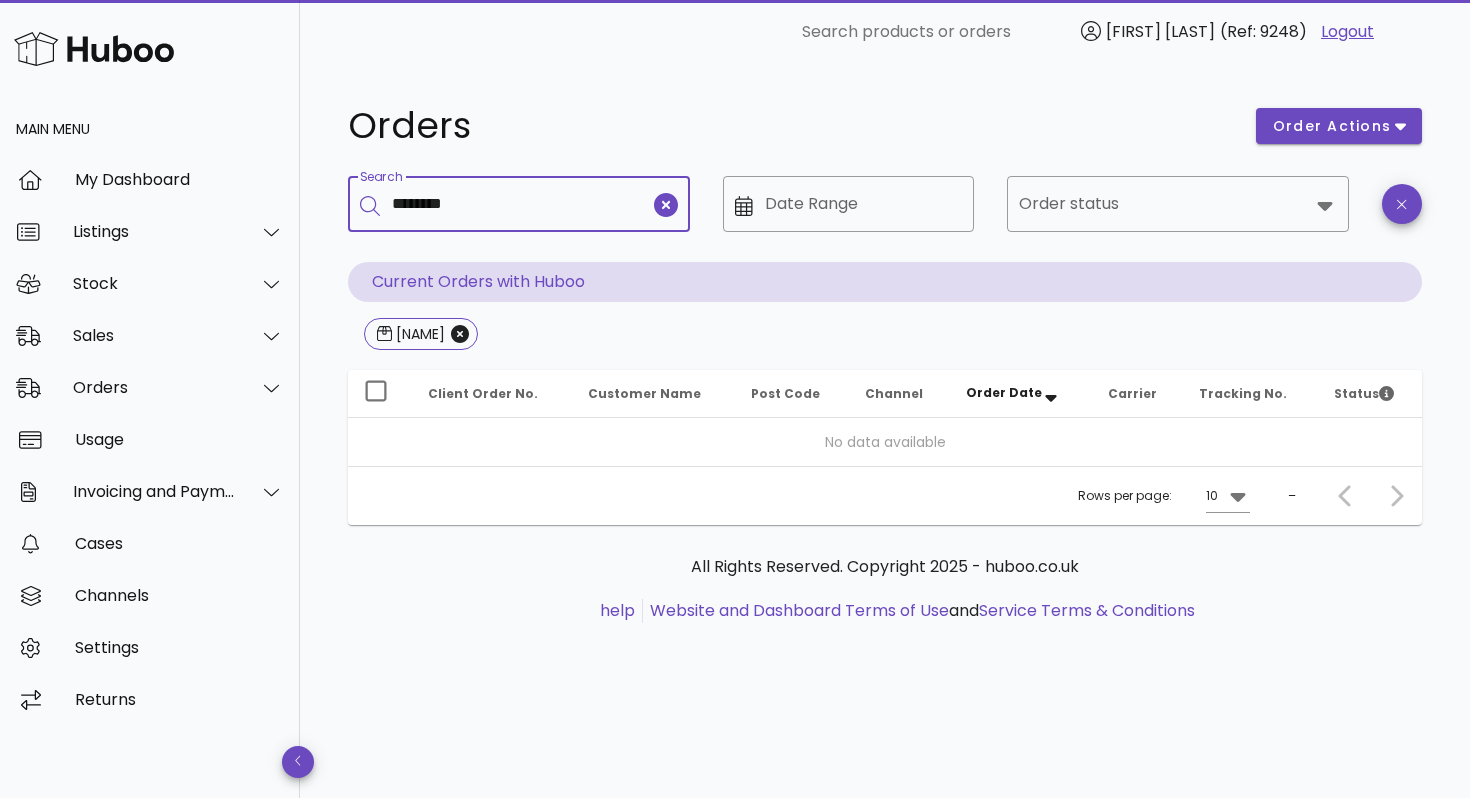 type on "********" 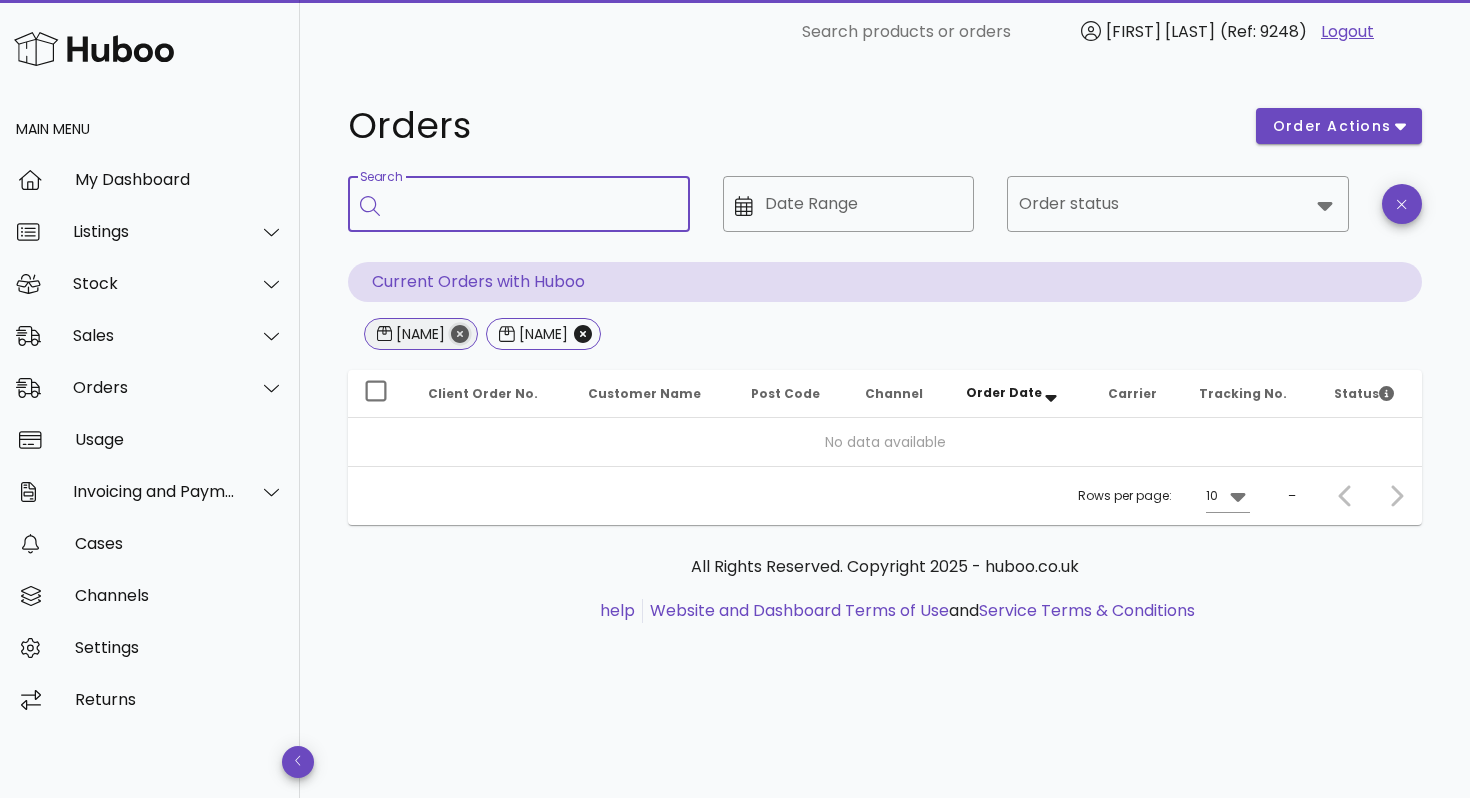 click 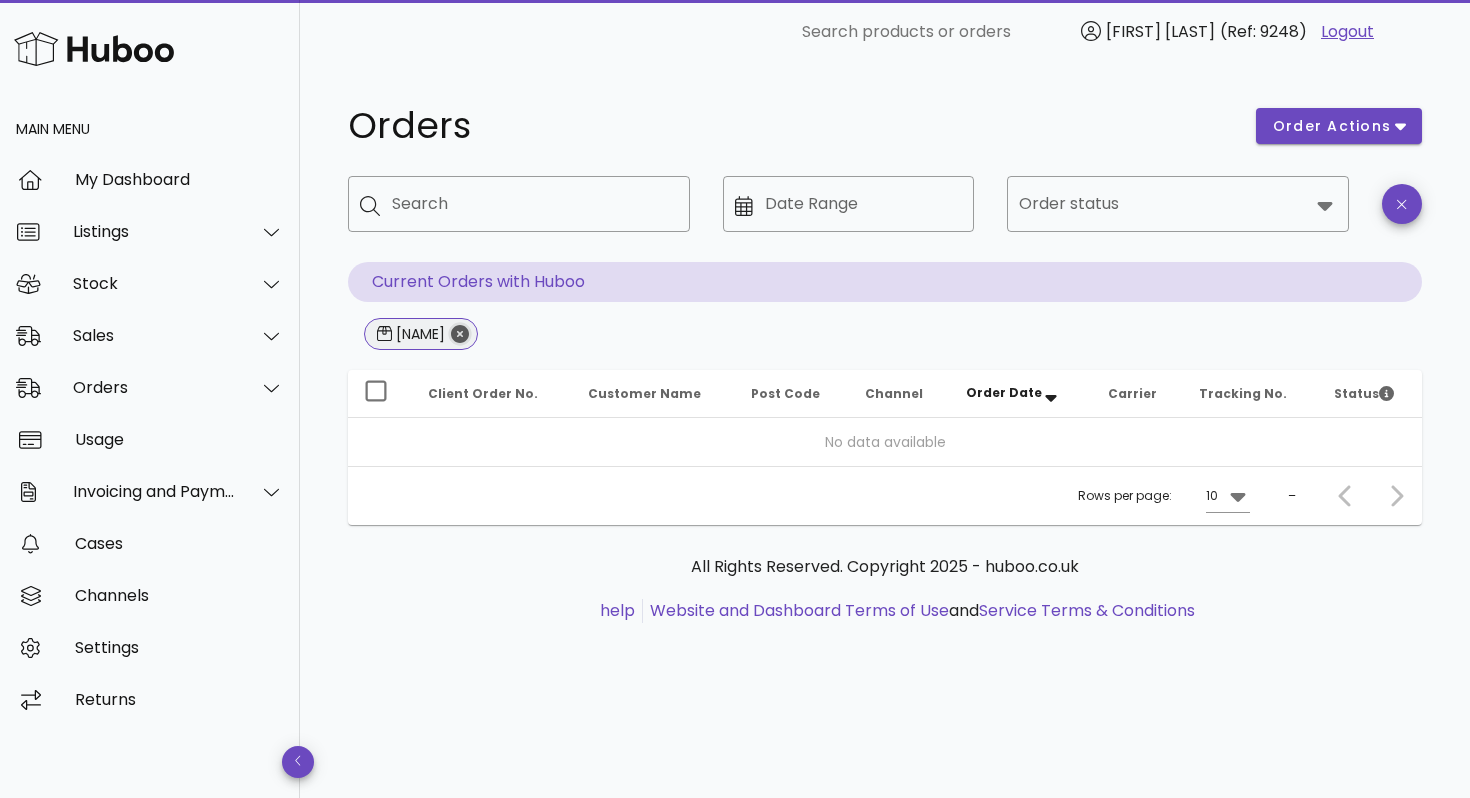 click 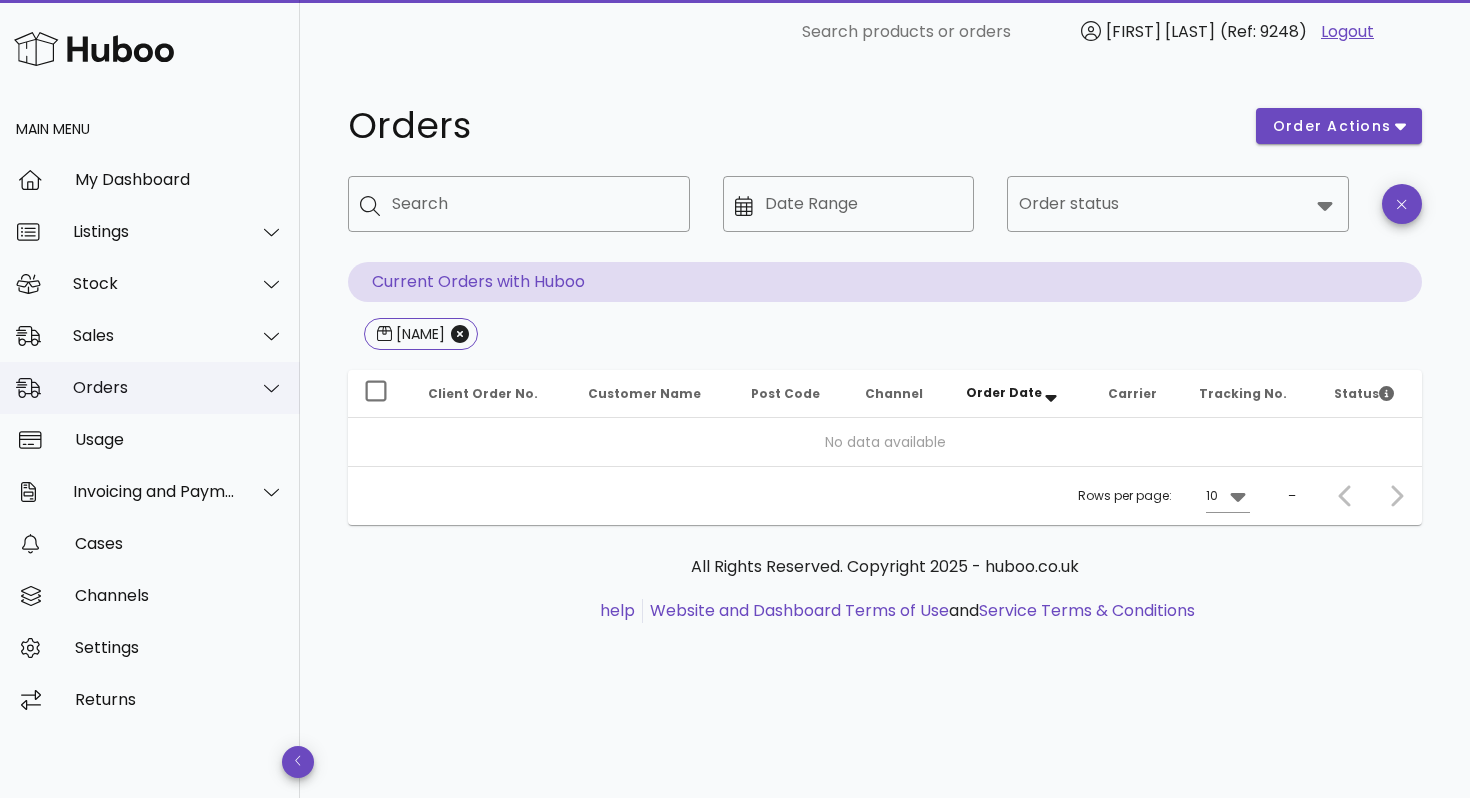 click on "Orders" at bounding box center (154, 387) 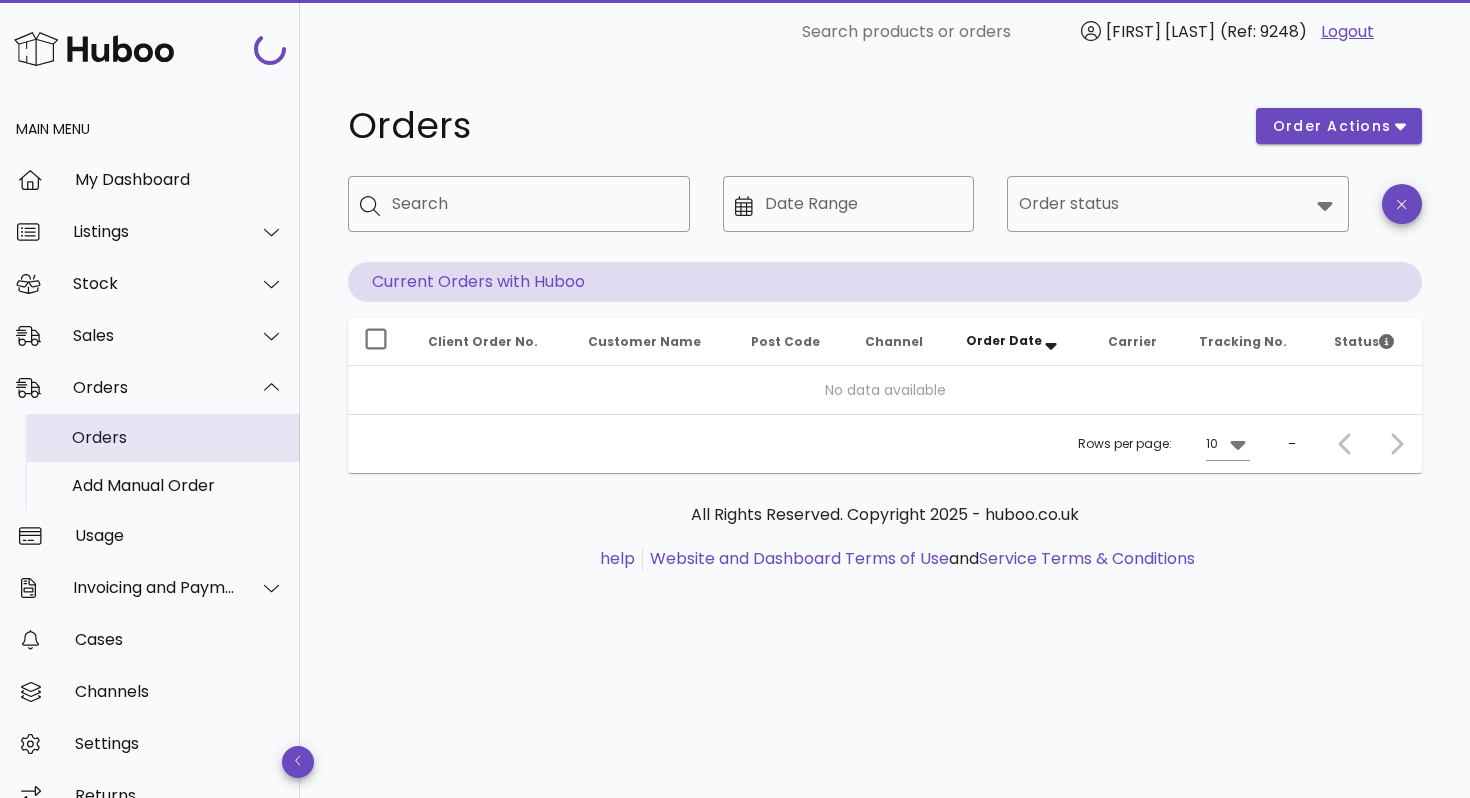 click on "Orders" at bounding box center (178, 437) 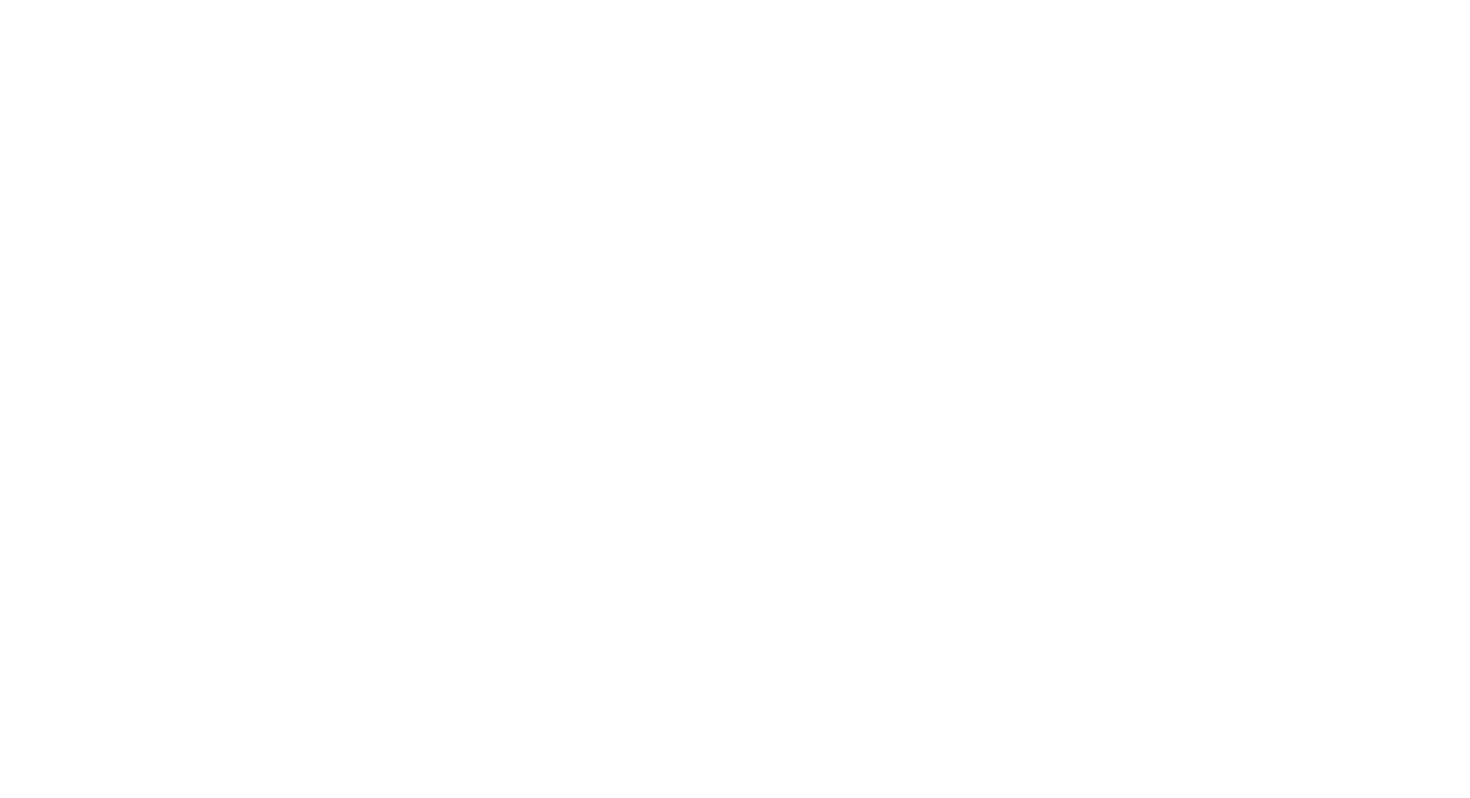 scroll, scrollTop: 0, scrollLeft: 0, axis: both 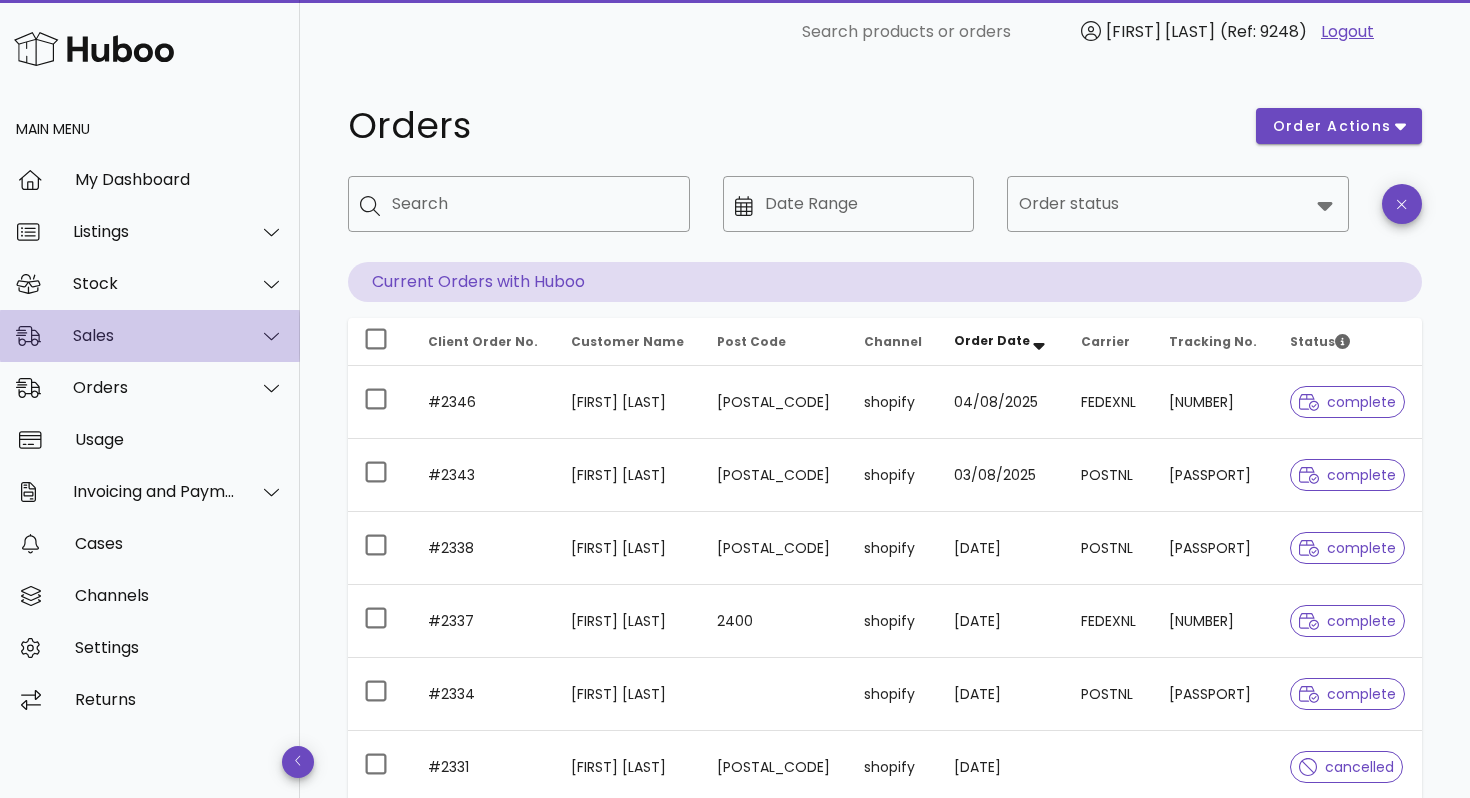 click on "Sales" at bounding box center [154, 335] 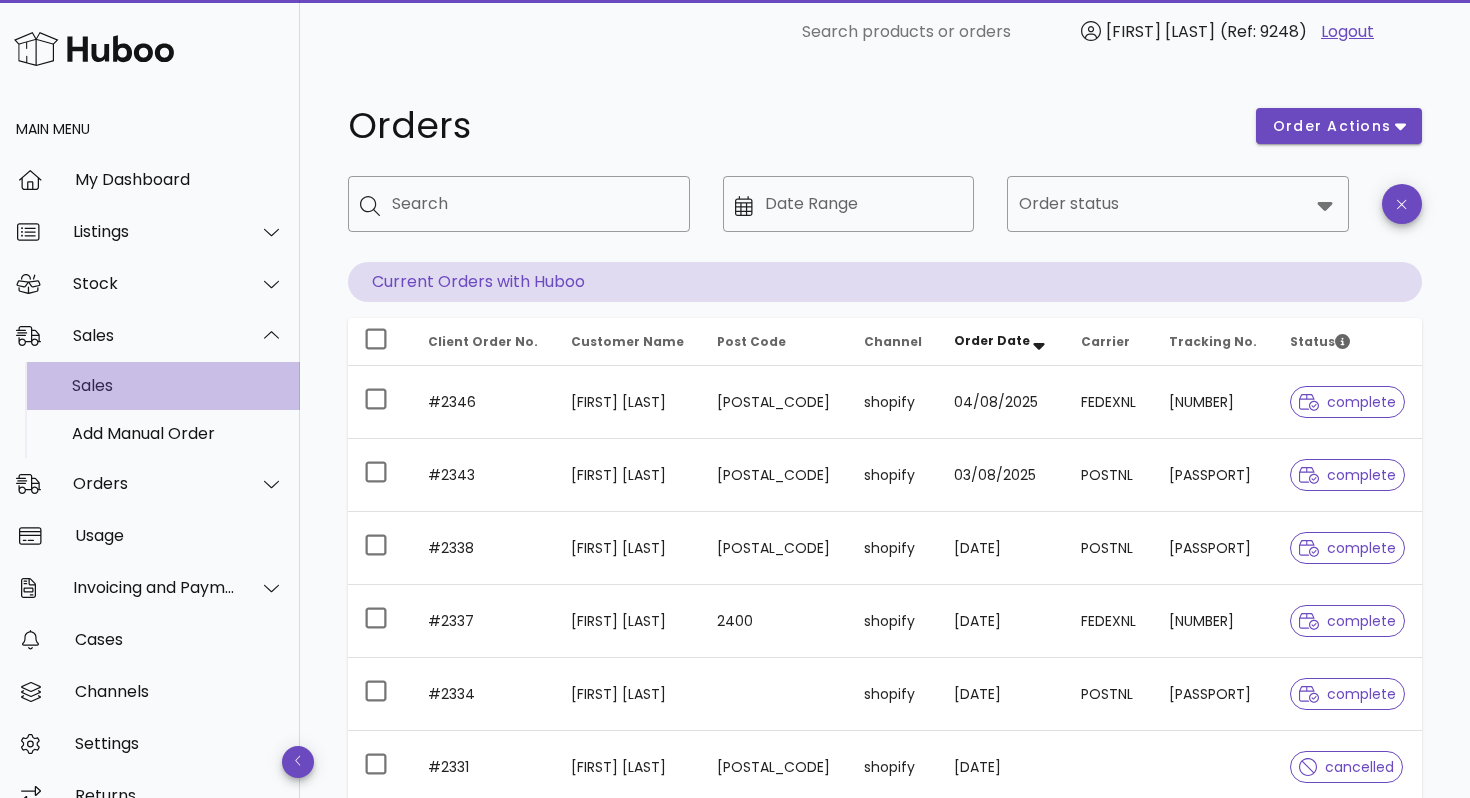 click on "Sales" at bounding box center [178, 385] 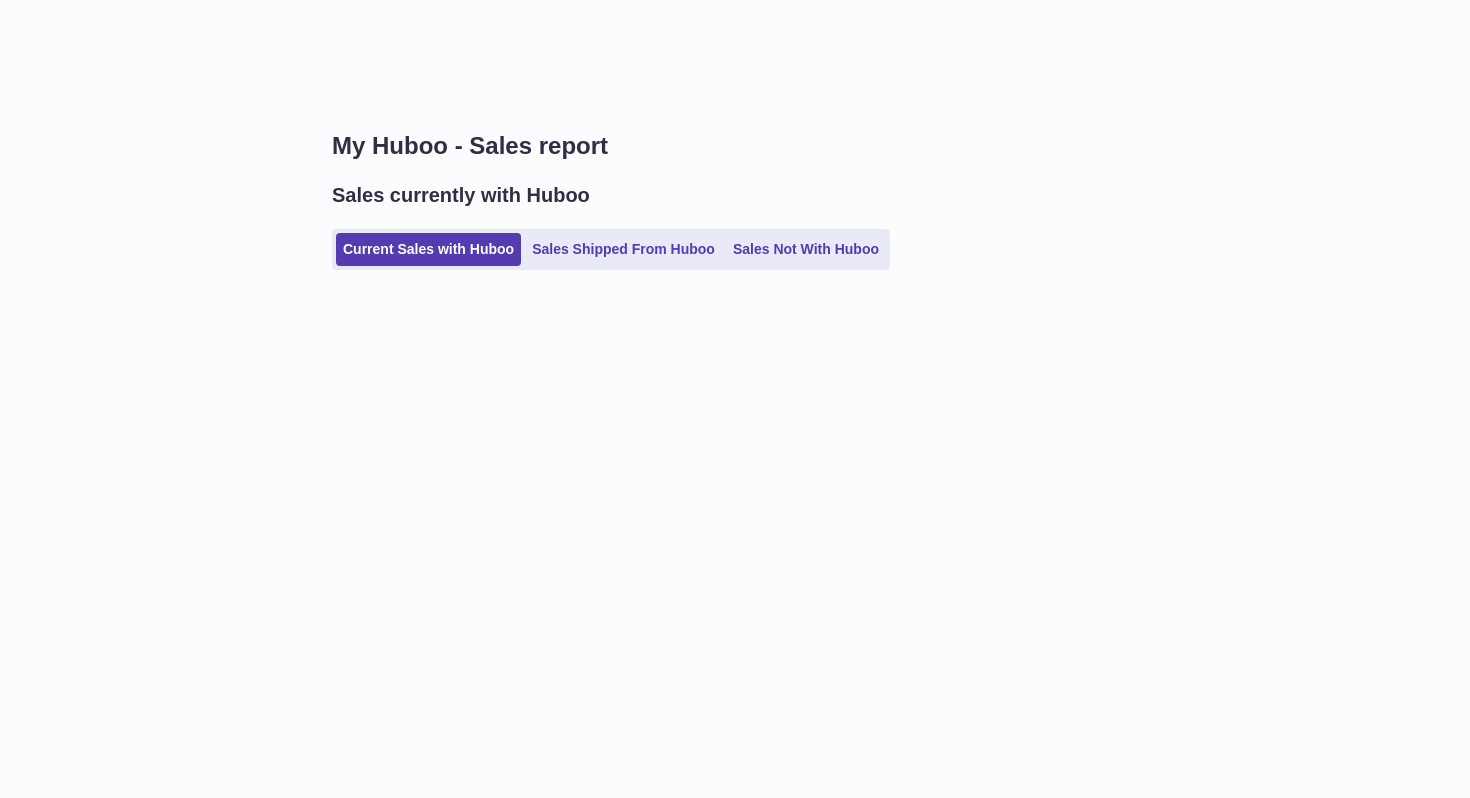scroll, scrollTop: 0, scrollLeft: 0, axis: both 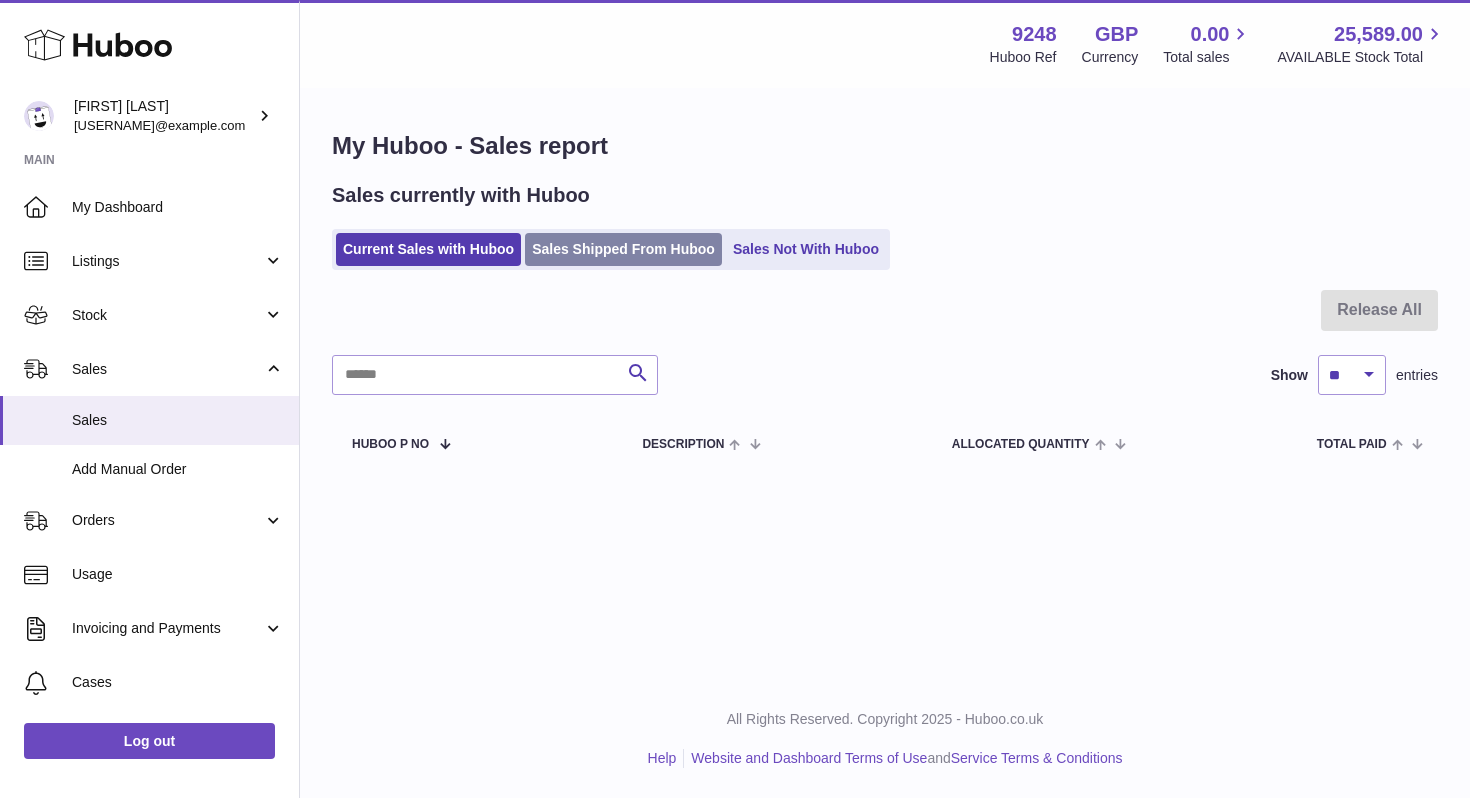 click on "Sales Shipped From Huboo" at bounding box center (623, 249) 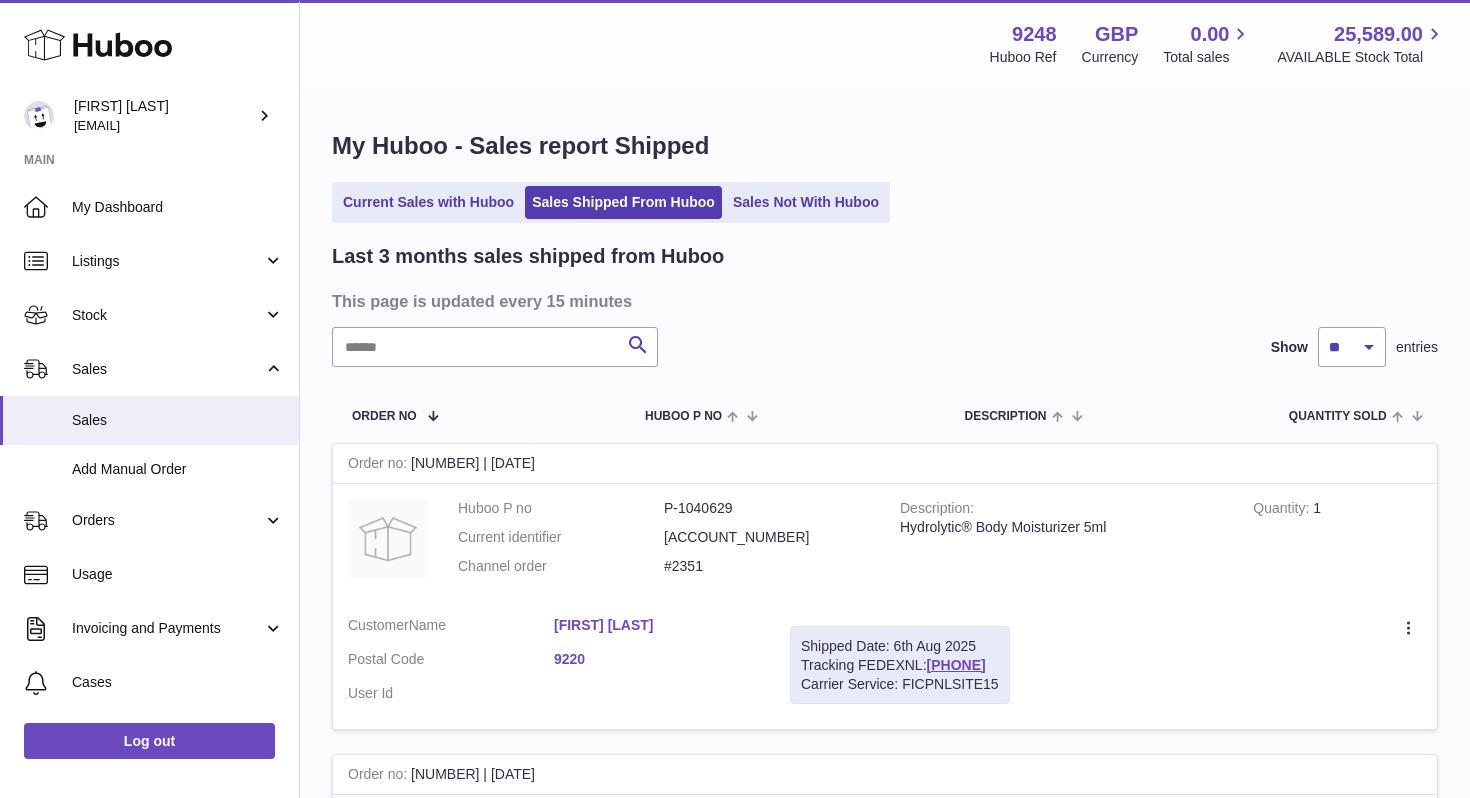 scroll, scrollTop: 0, scrollLeft: 0, axis: both 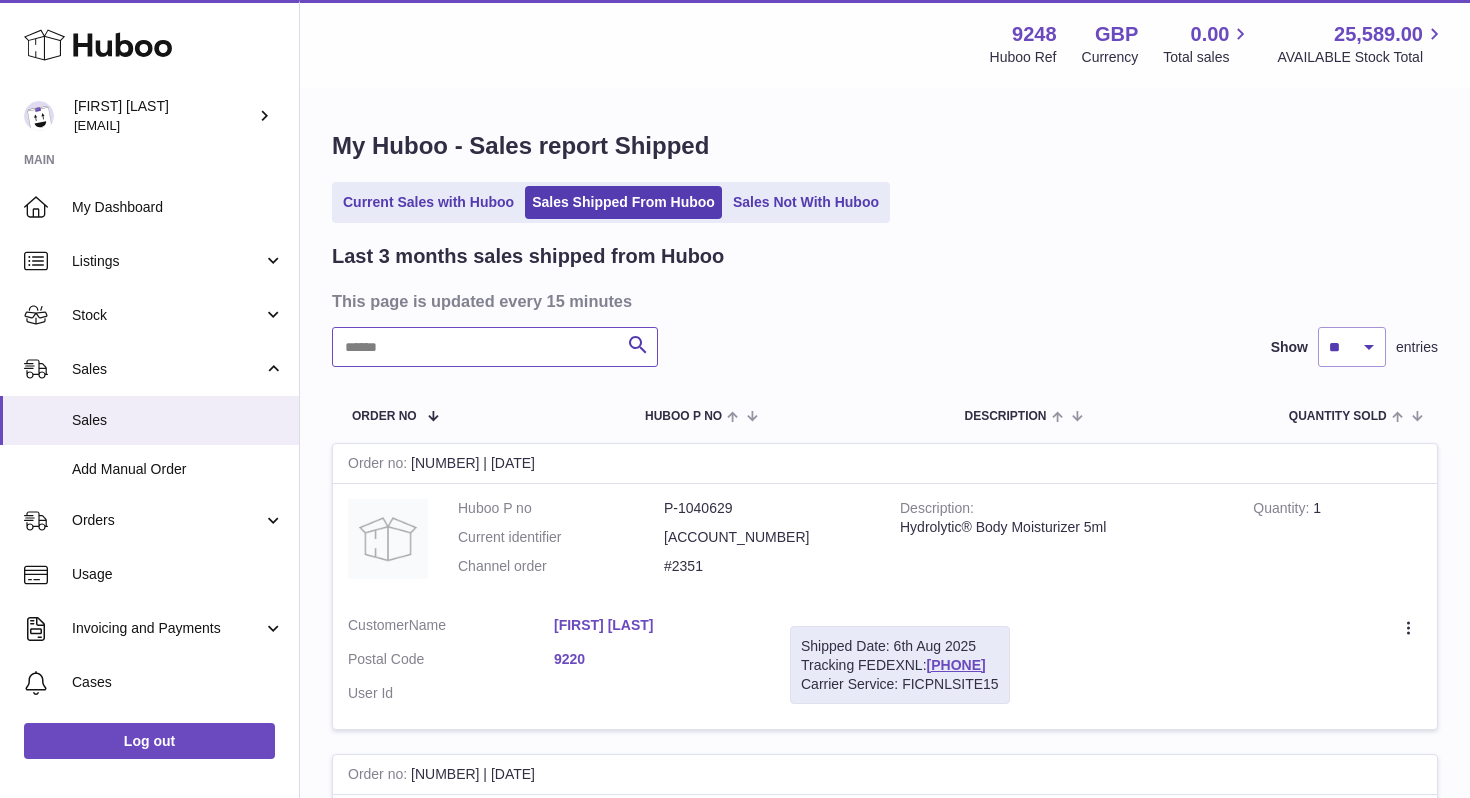 click at bounding box center (495, 347) 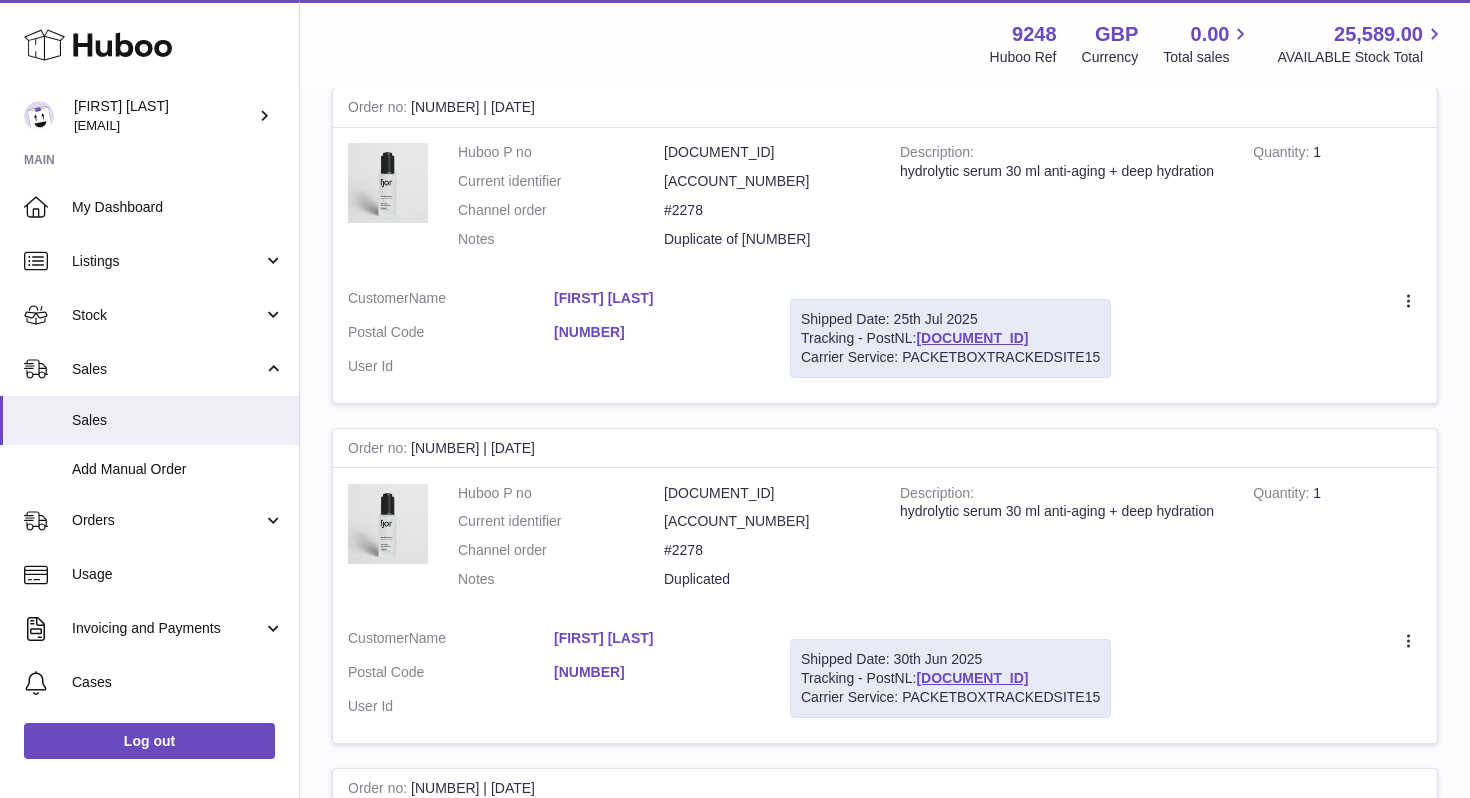 scroll, scrollTop: 693, scrollLeft: 0, axis: vertical 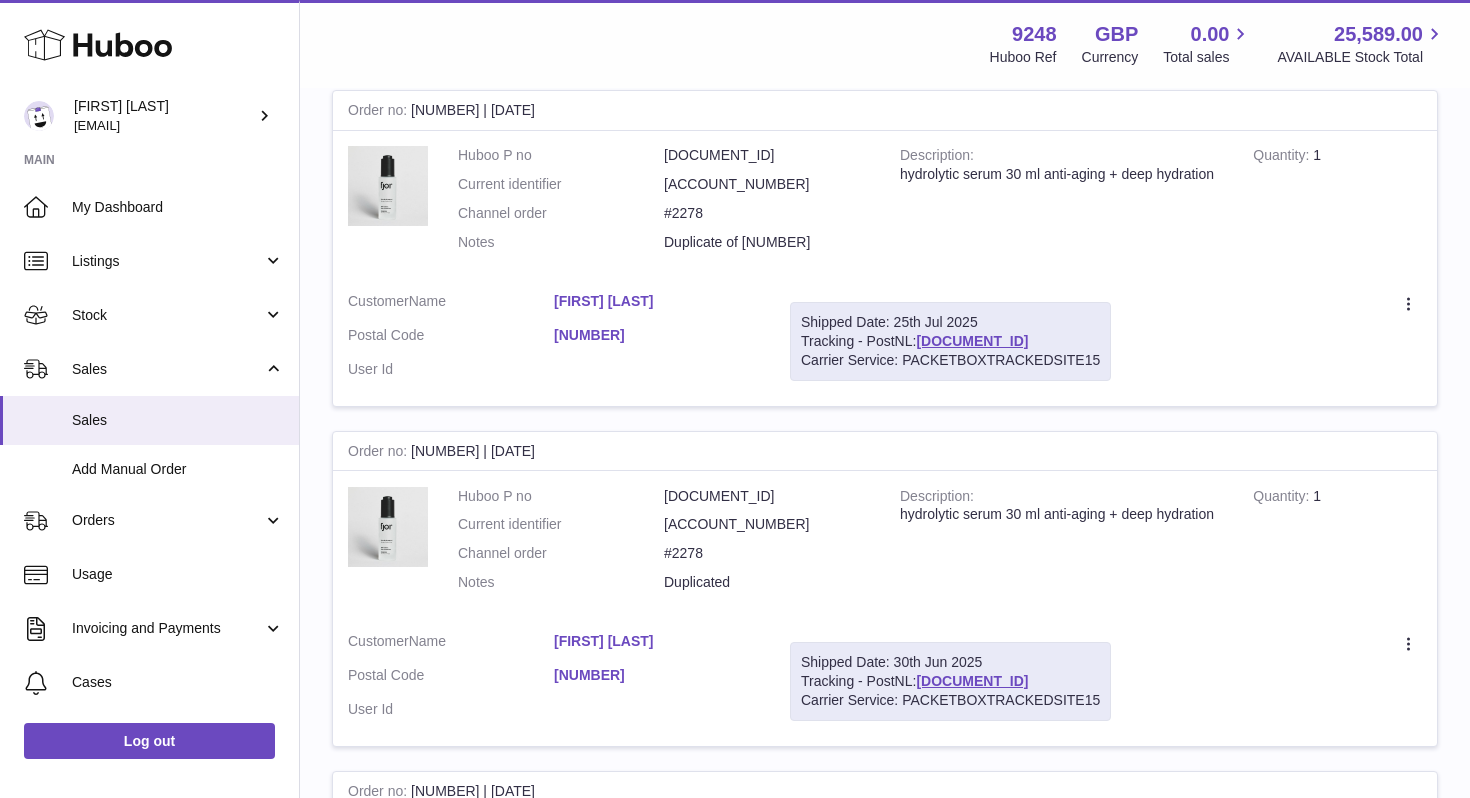 type on "****" 